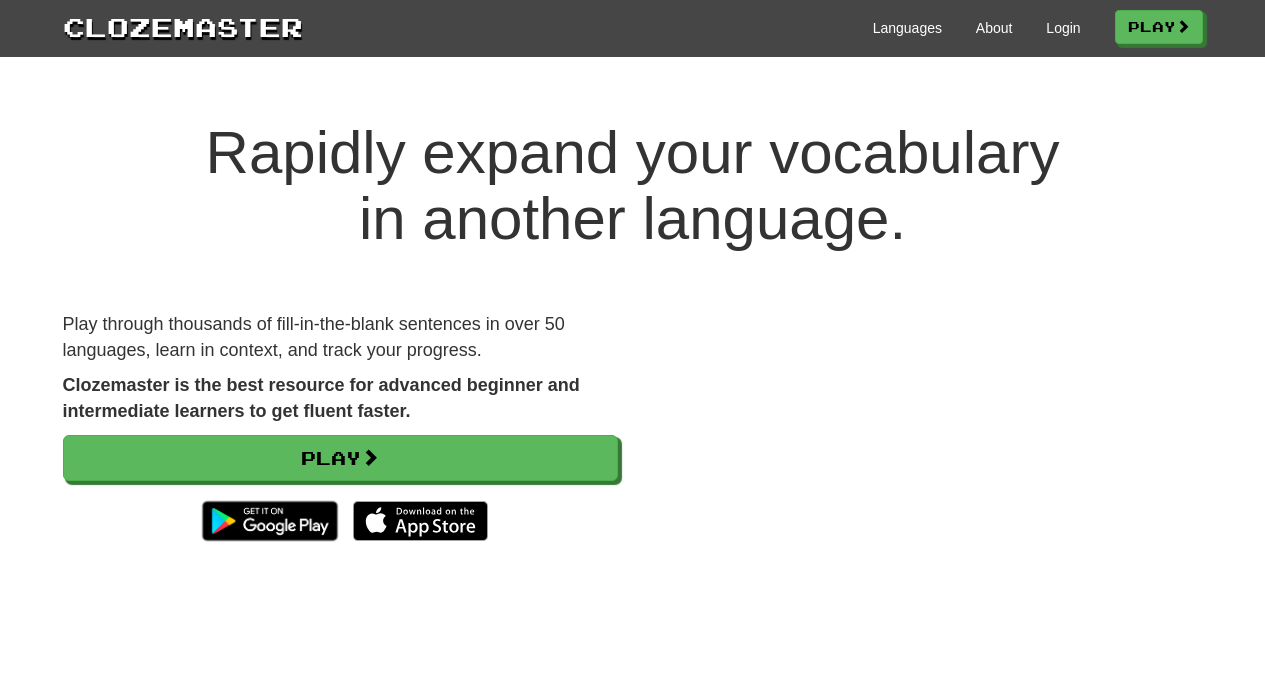 scroll, scrollTop: 0, scrollLeft: 0, axis: both 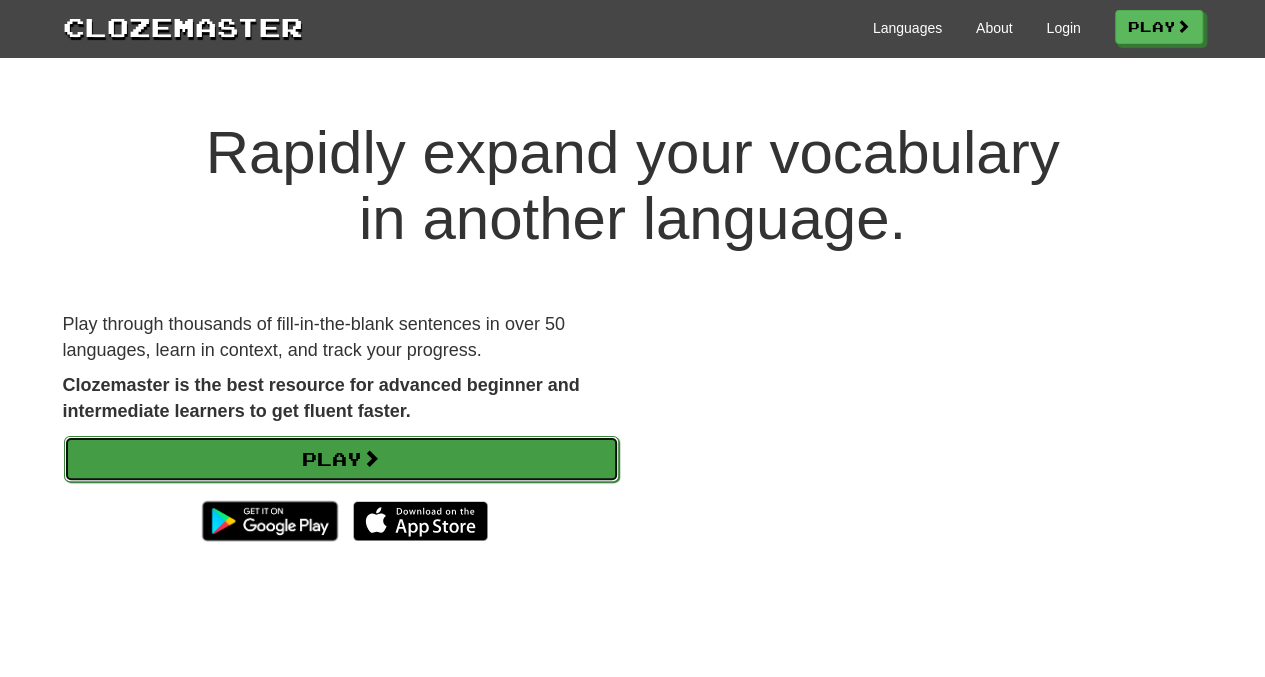 click on "Play" at bounding box center (341, 459) 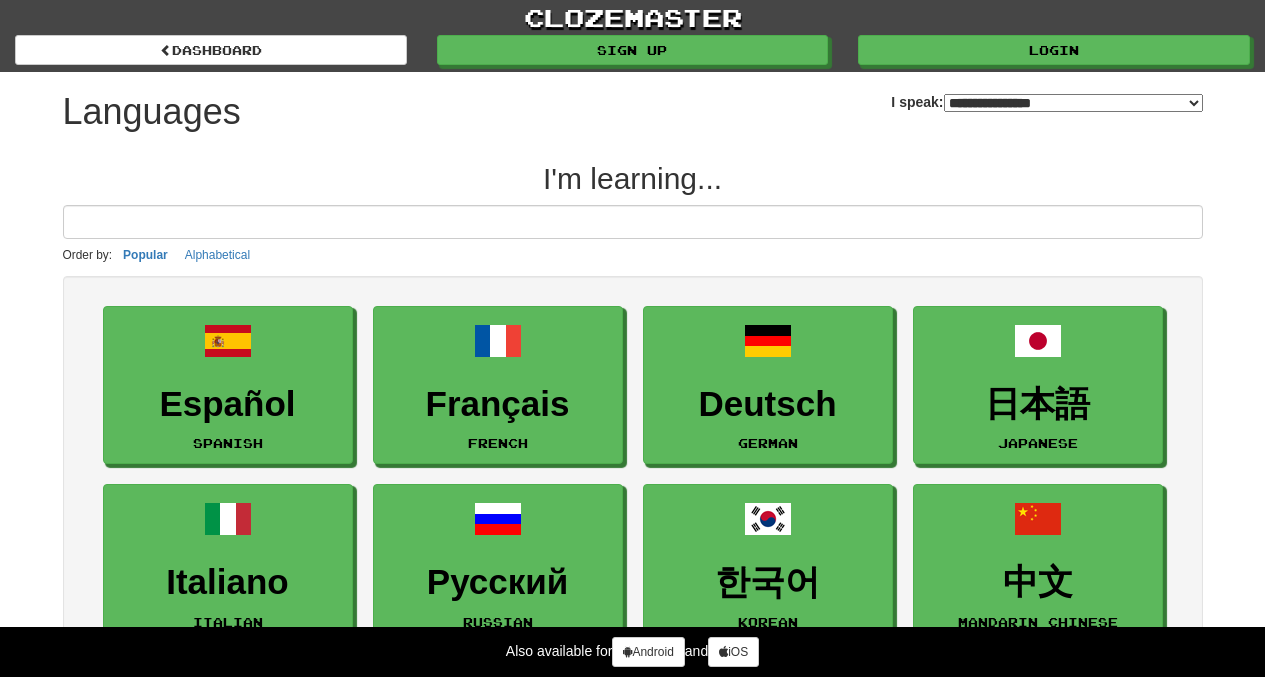 select on "*******" 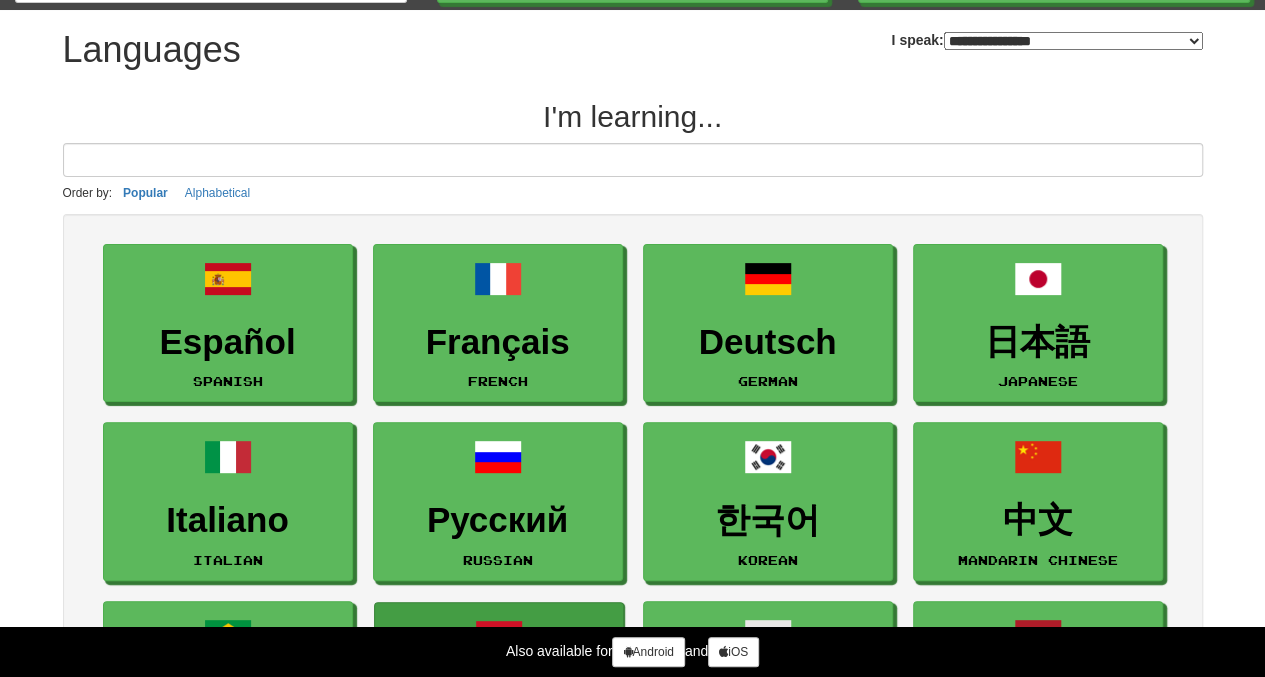 scroll, scrollTop: 48, scrollLeft: 0, axis: vertical 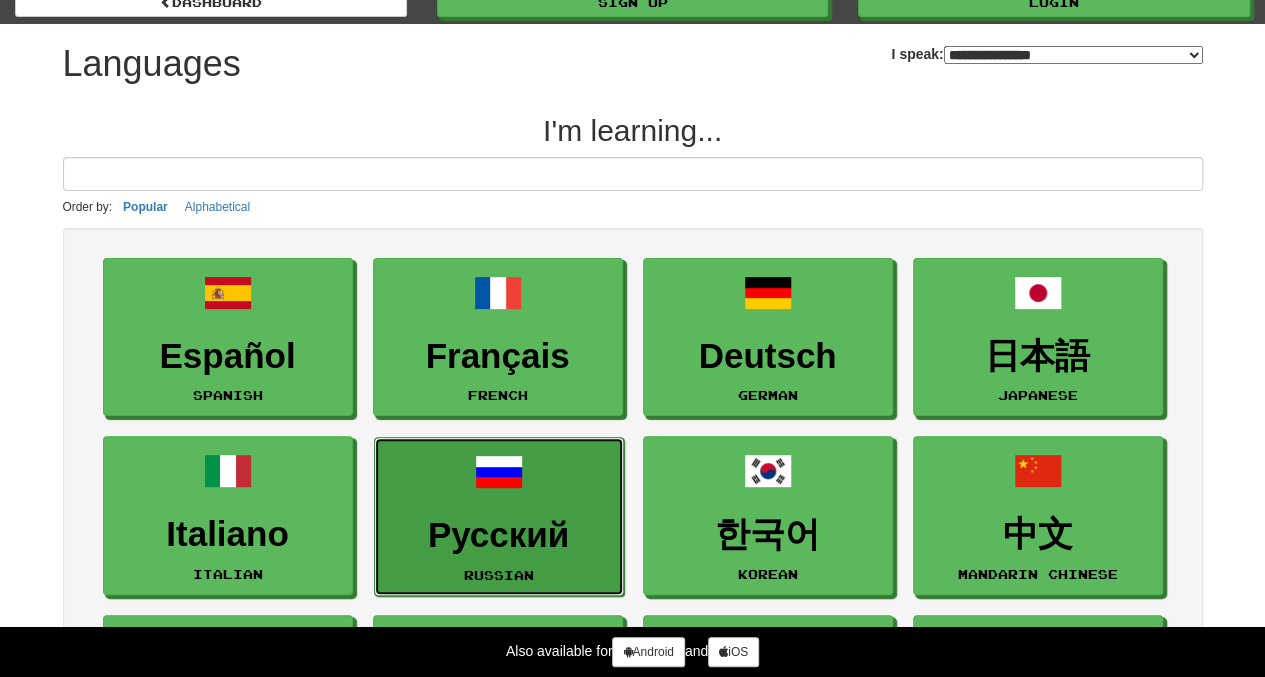 click on "Русский" at bounding box center (499, 535) 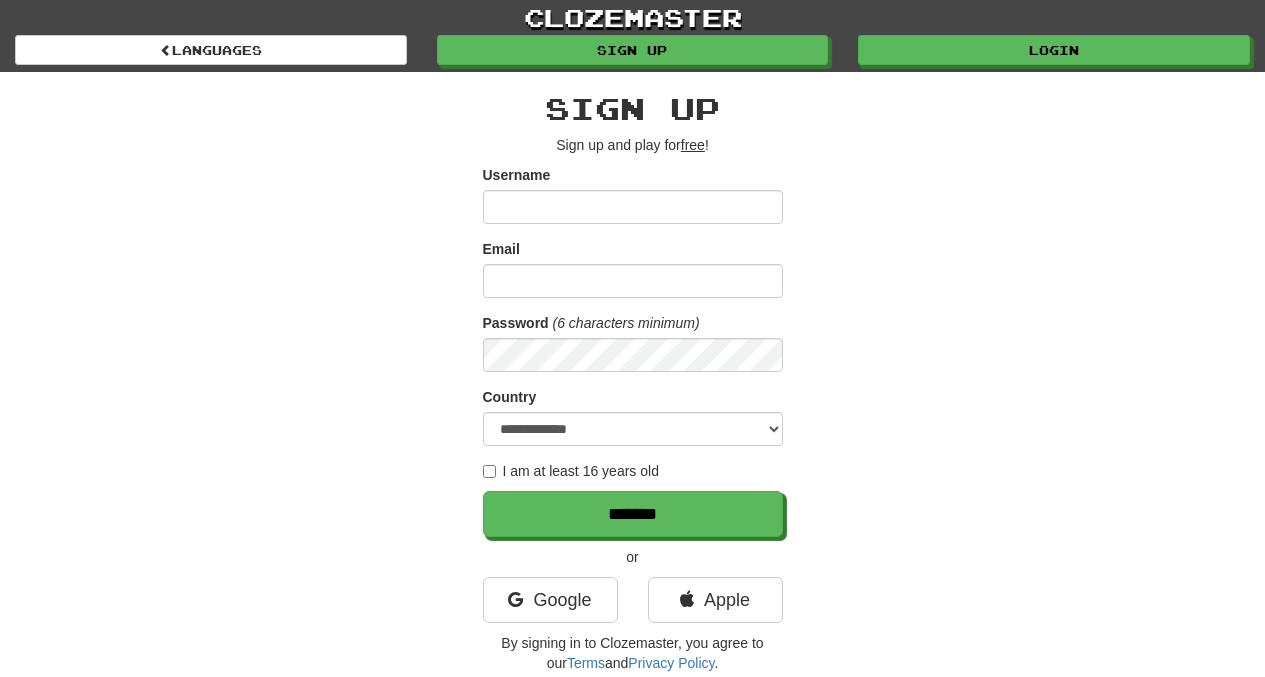 scroll, scrollTop: 0, scrollLeft: 0, axis: both 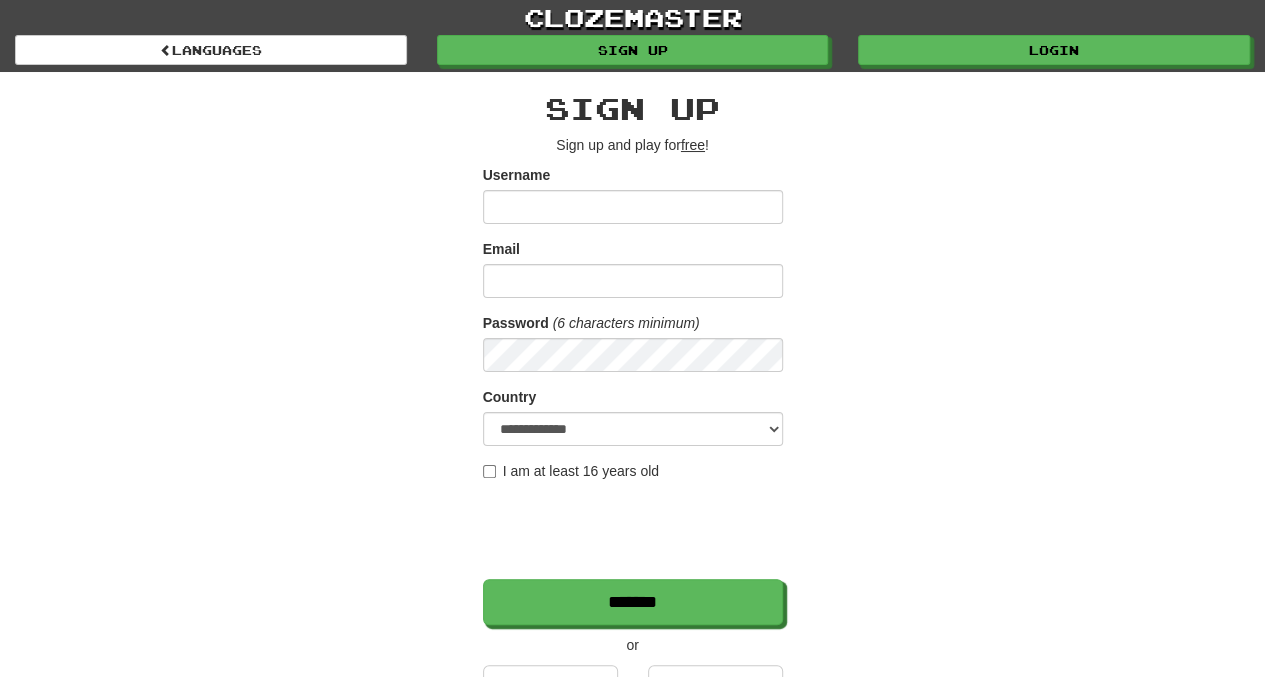 type on "******" 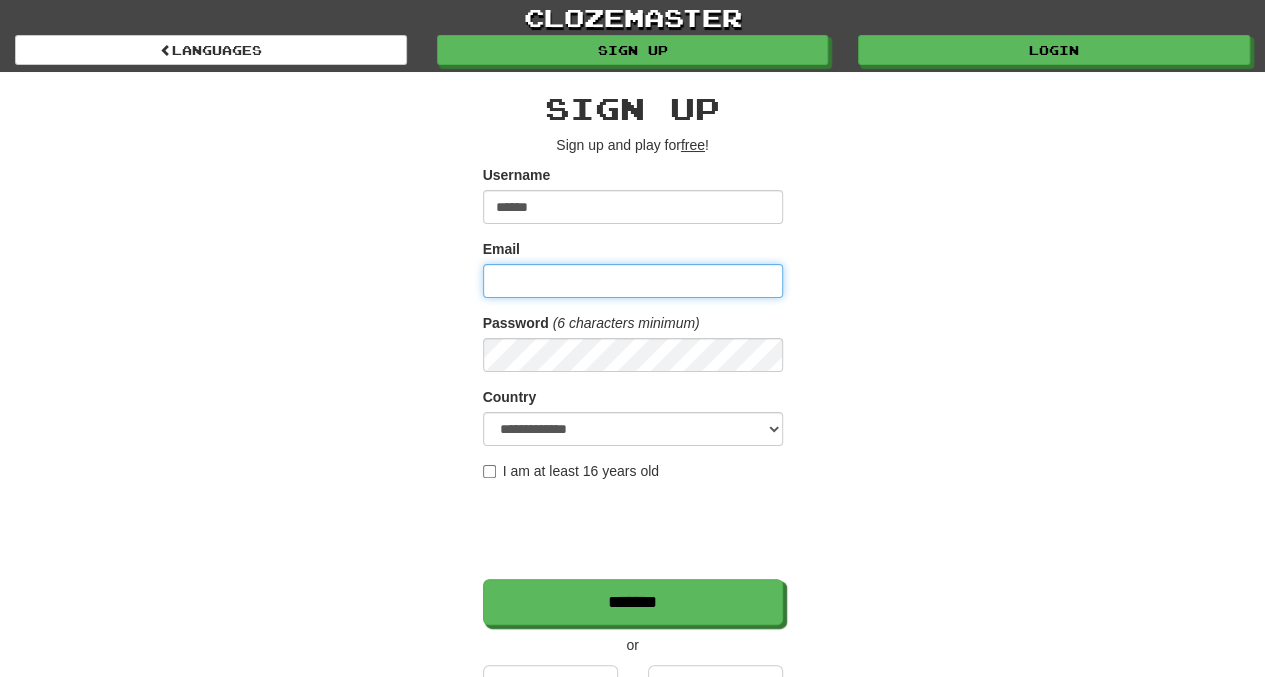 click on "Email" at bounding box center (633, 281) 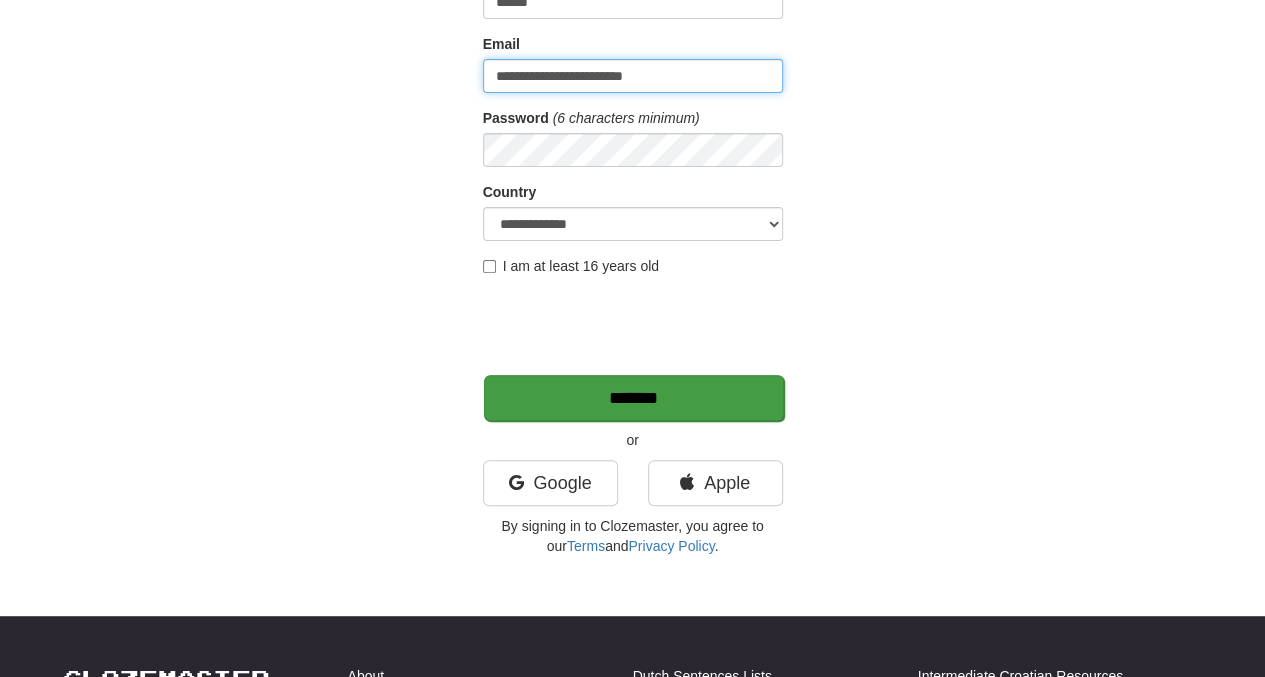 scroll, scrollTop: 206, scrollLeft: 0, axis: vertical 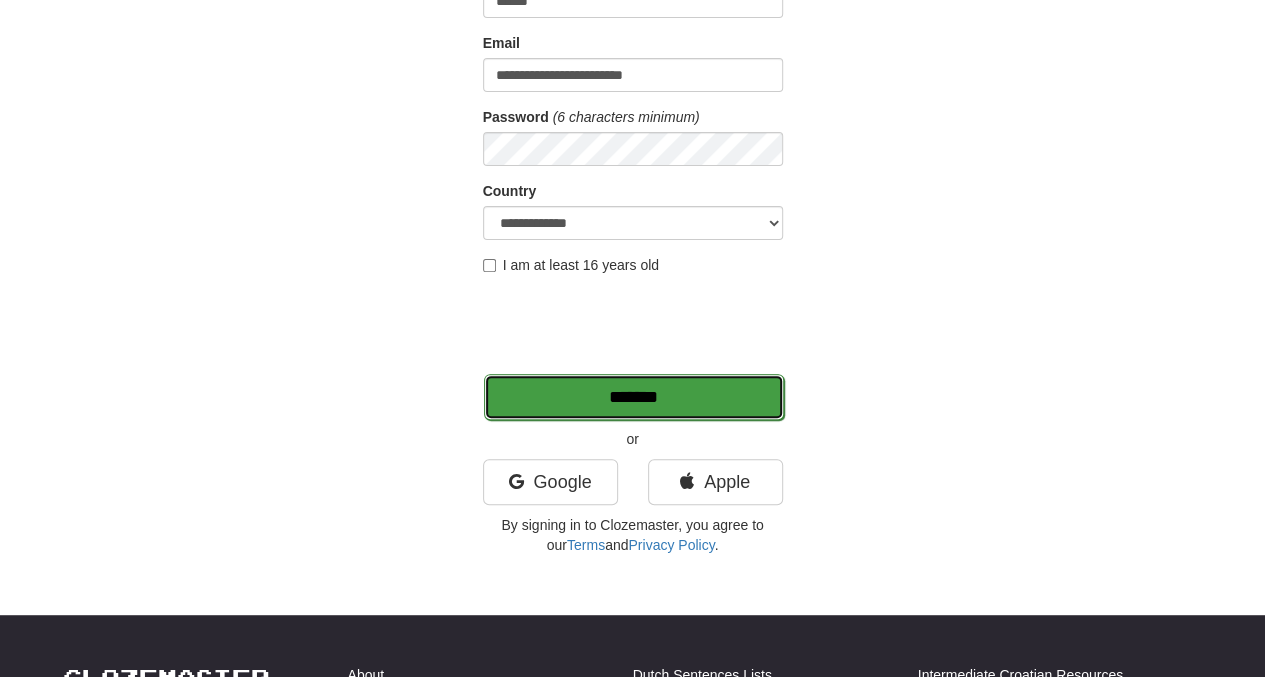 click on "*******" at bounding box center [634, 397] 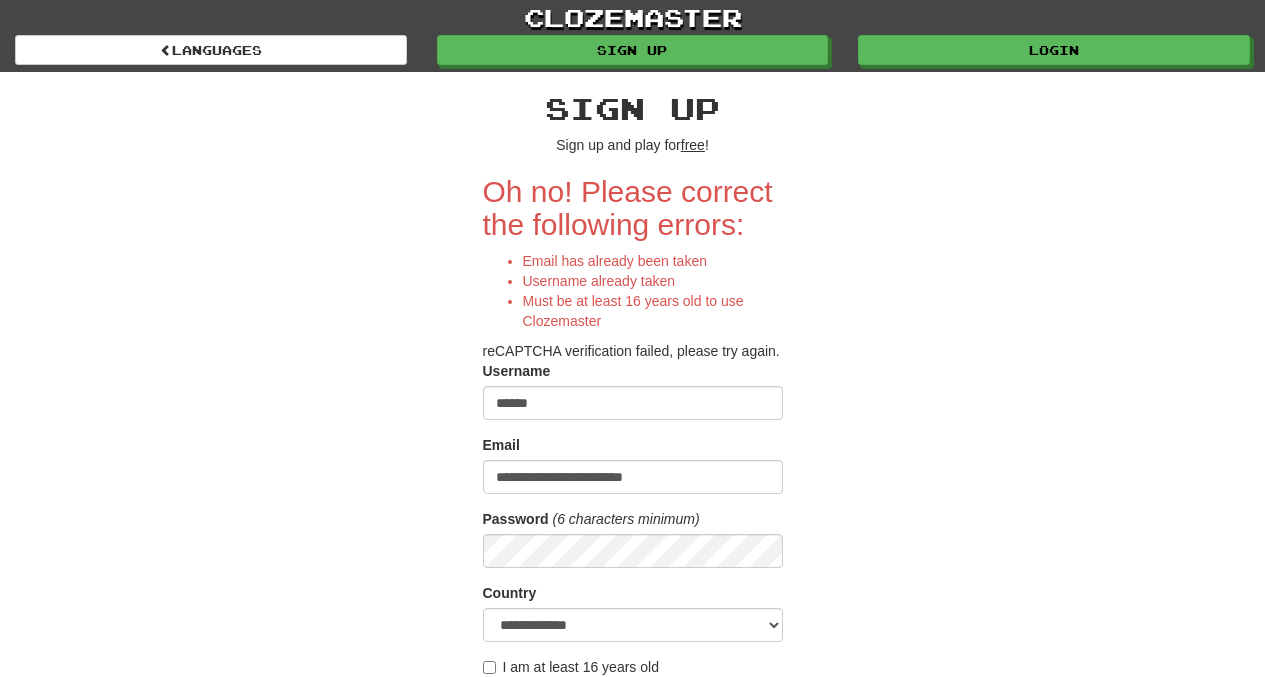 scroll, scrollTop: 0, scrollLeft: 0, axis: both 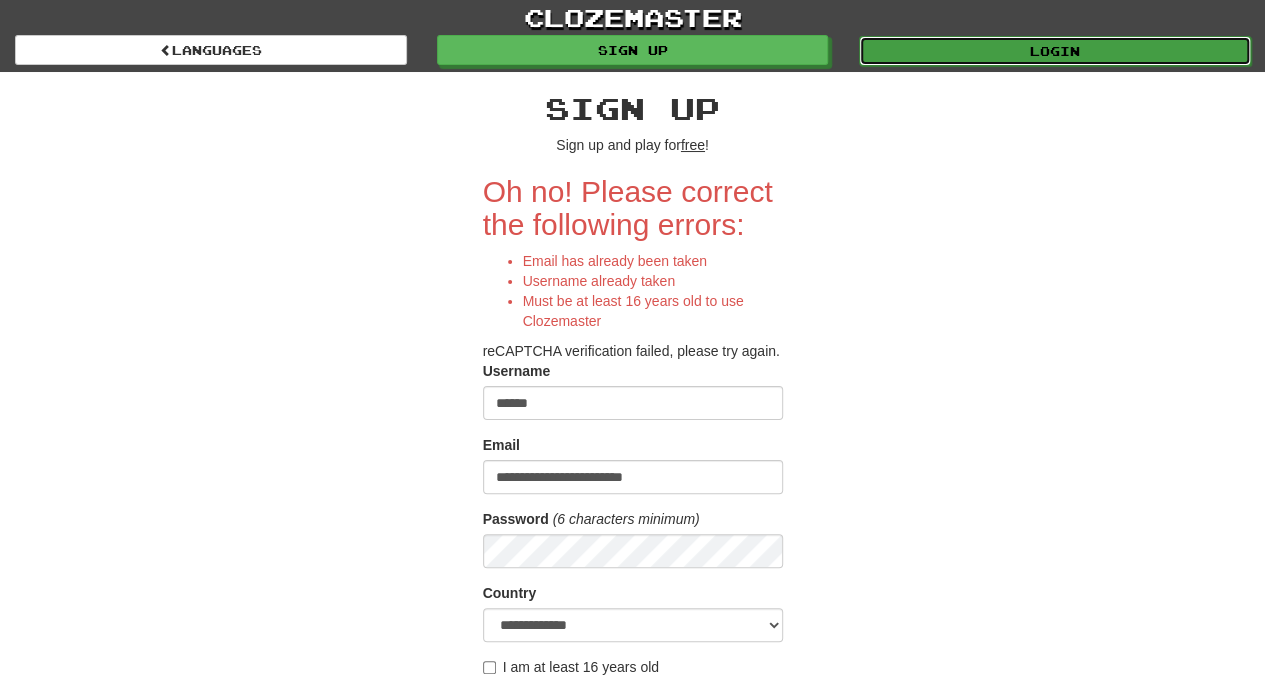click on "Login" at bounding box center [1055, 51] 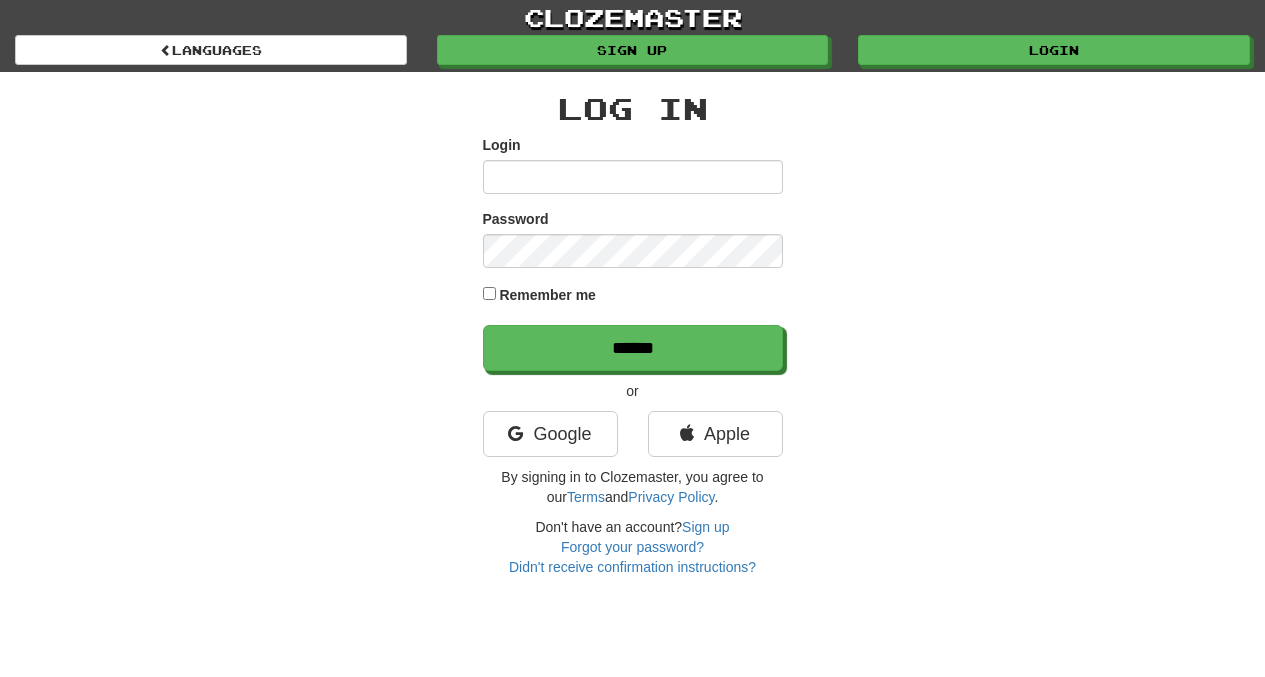 scroll, scrollTop: 0, scrollLeft: 0, axis: both 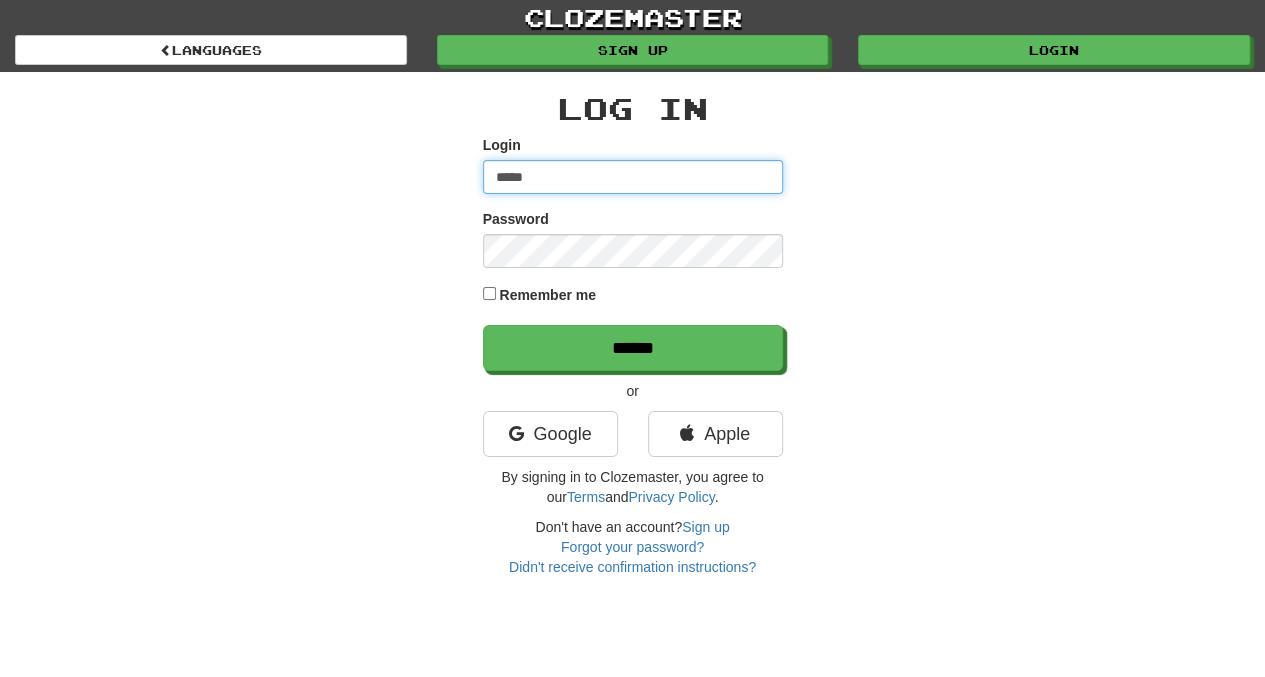 click on "*****" at bounding box center (633, 177) 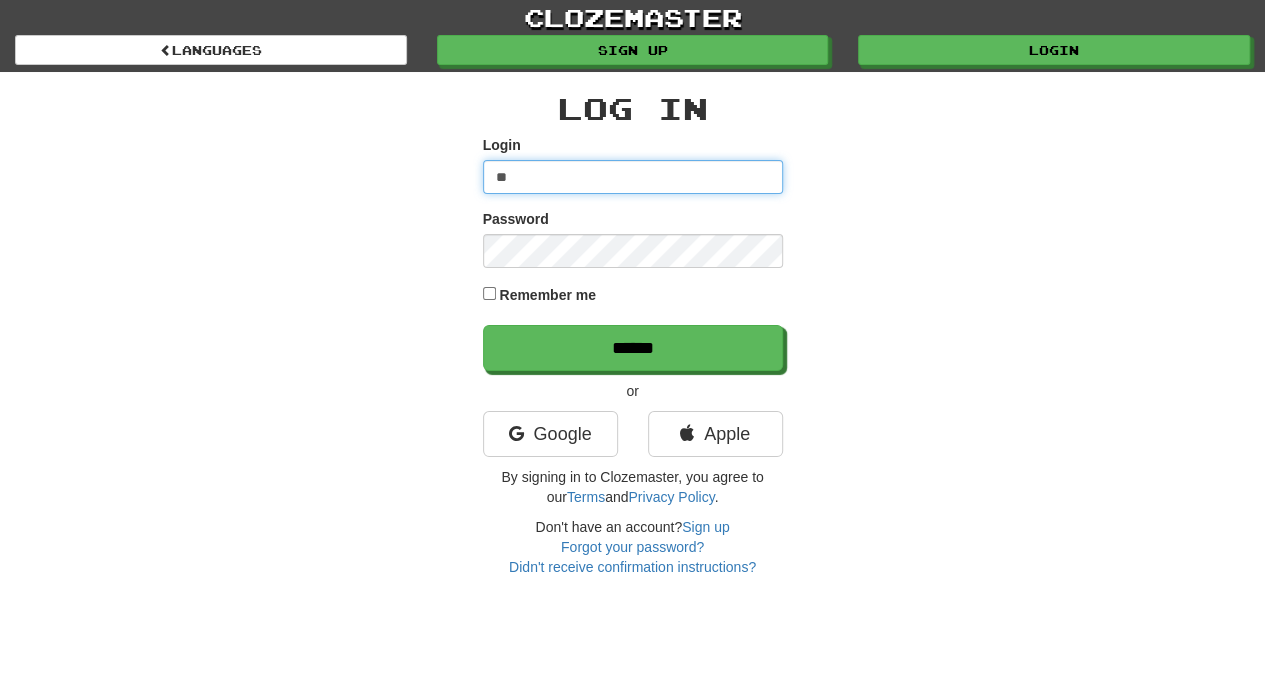type on "*" 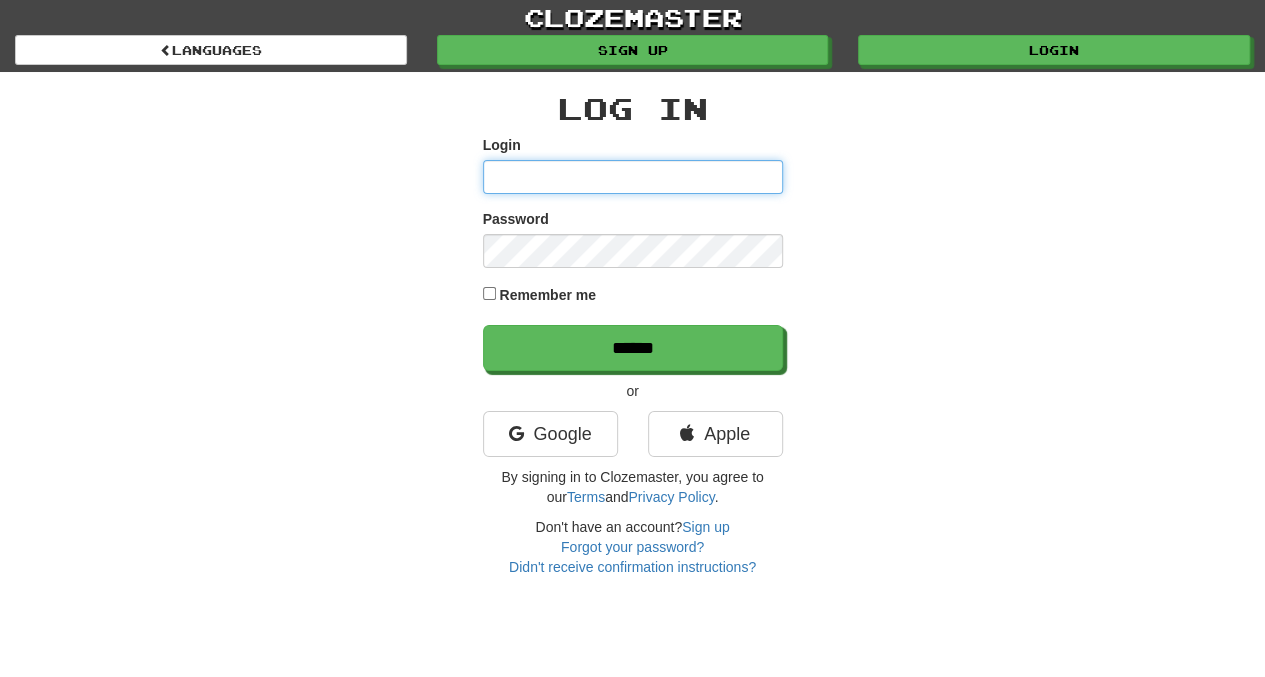 type on "******" 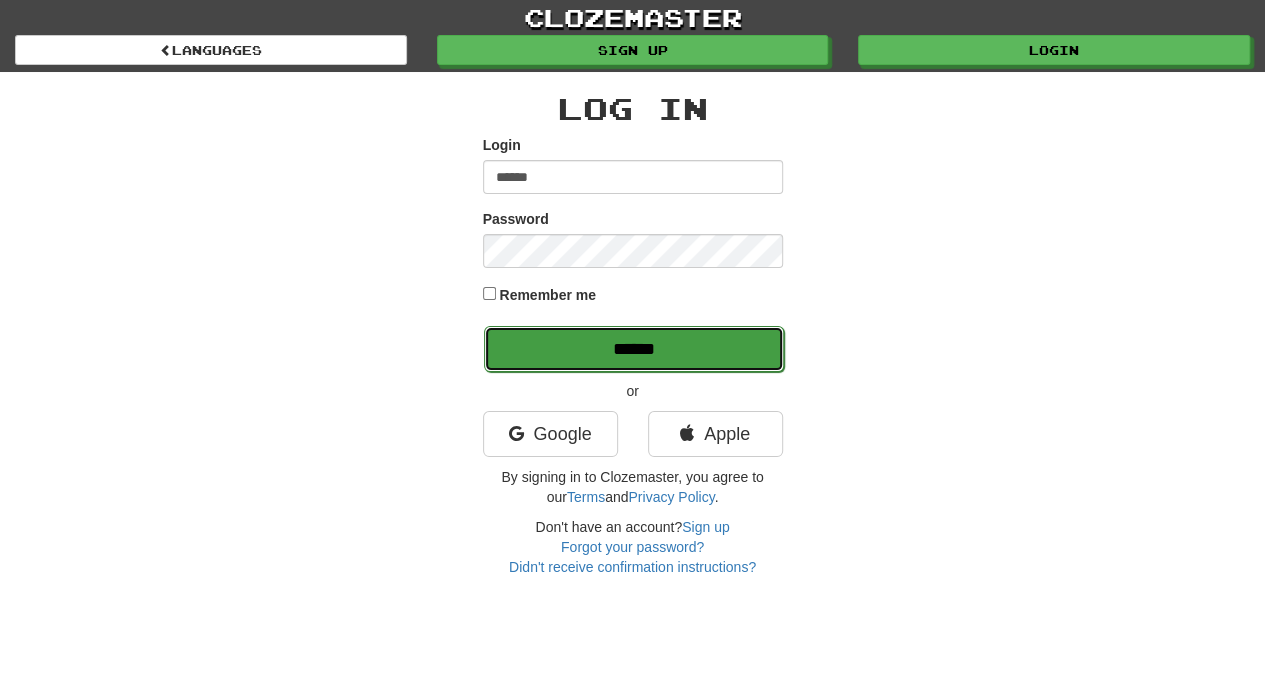 click on "******" at bounding box center [634, 349] 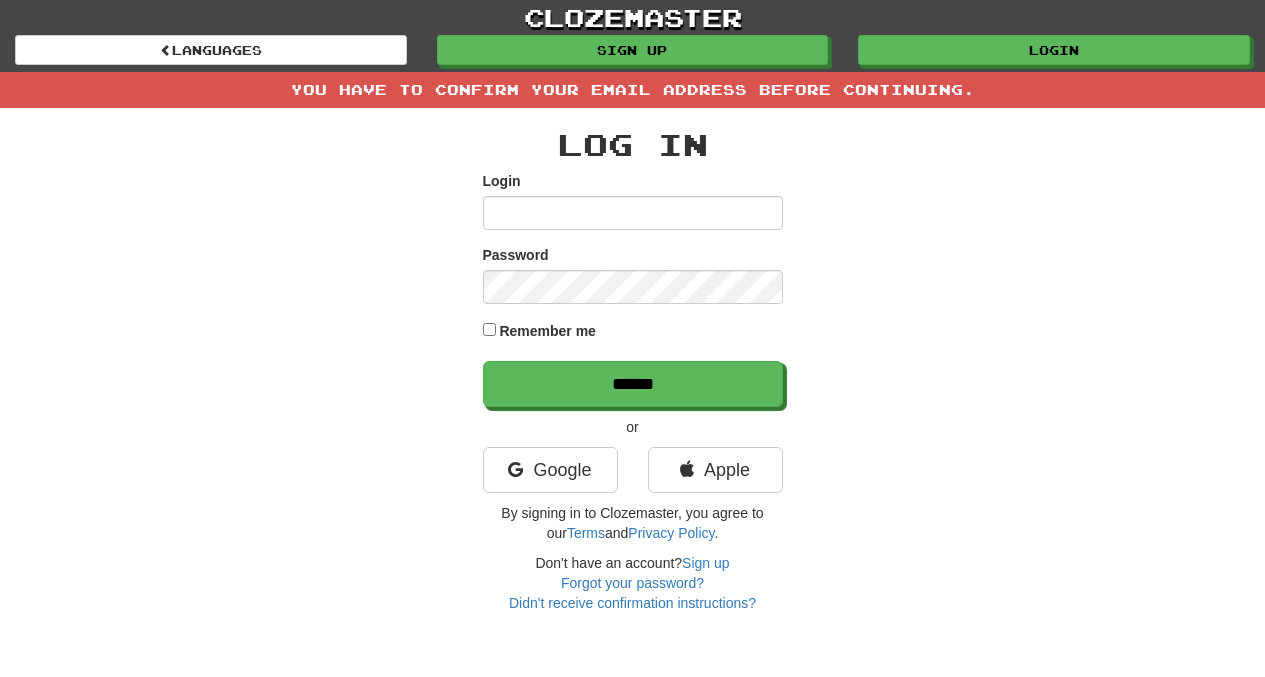 scroll, scrollTop: 0, scrollLeft: 0, axis: both 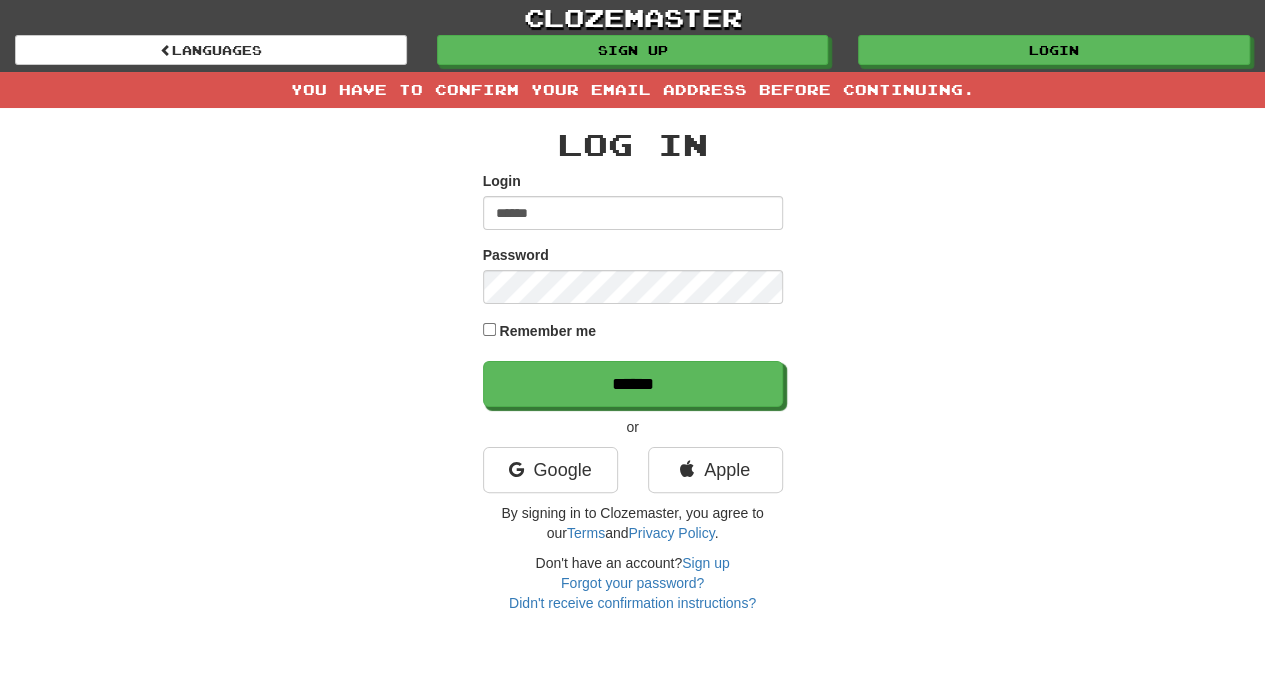 click on "******" at bounding box center [633, 213] 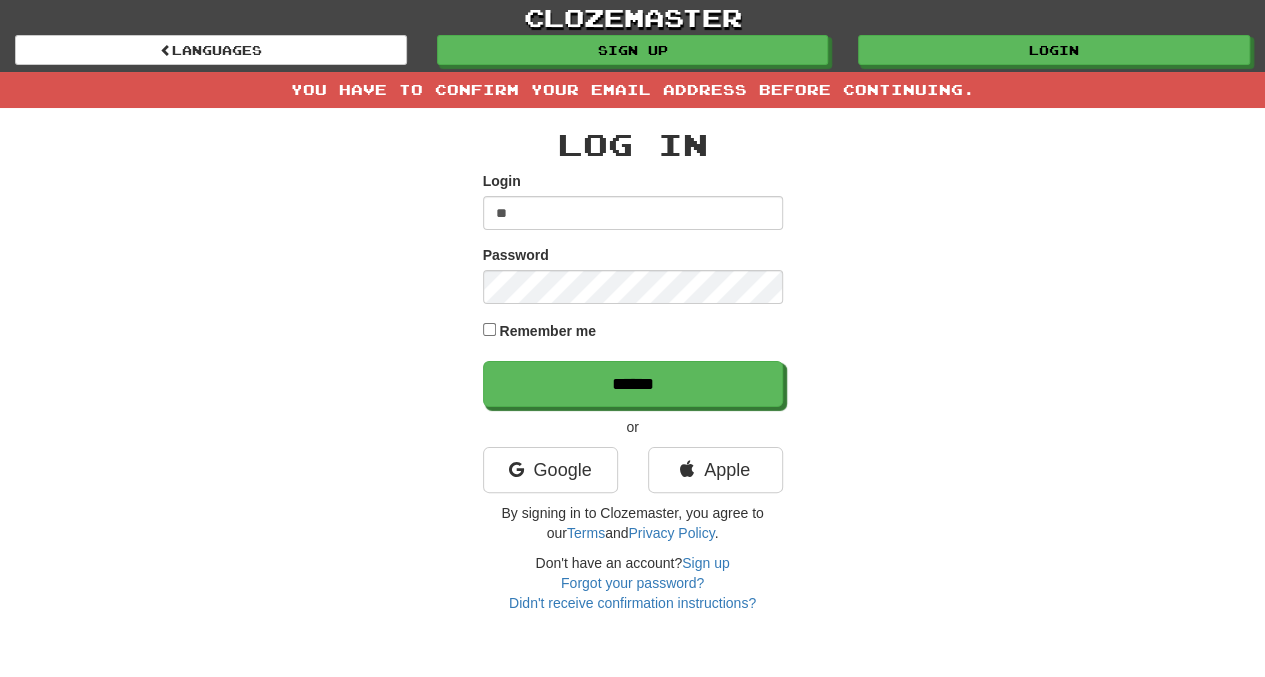 type on "*" 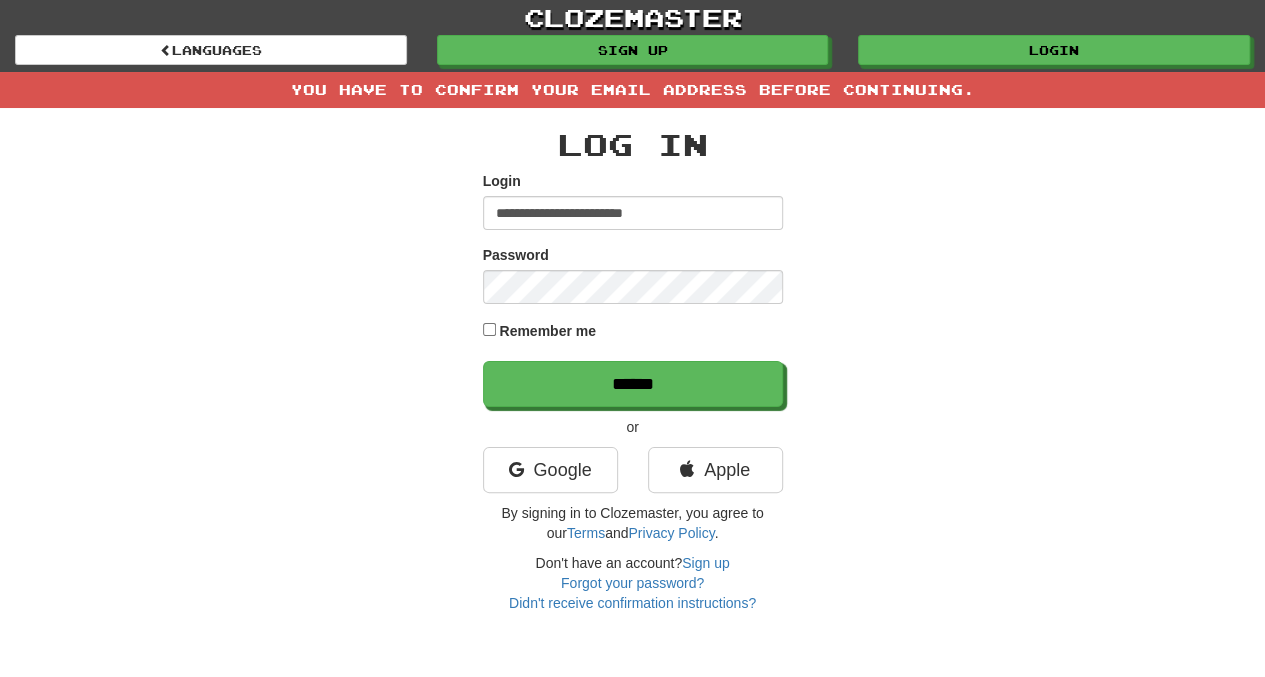 type on "**********" 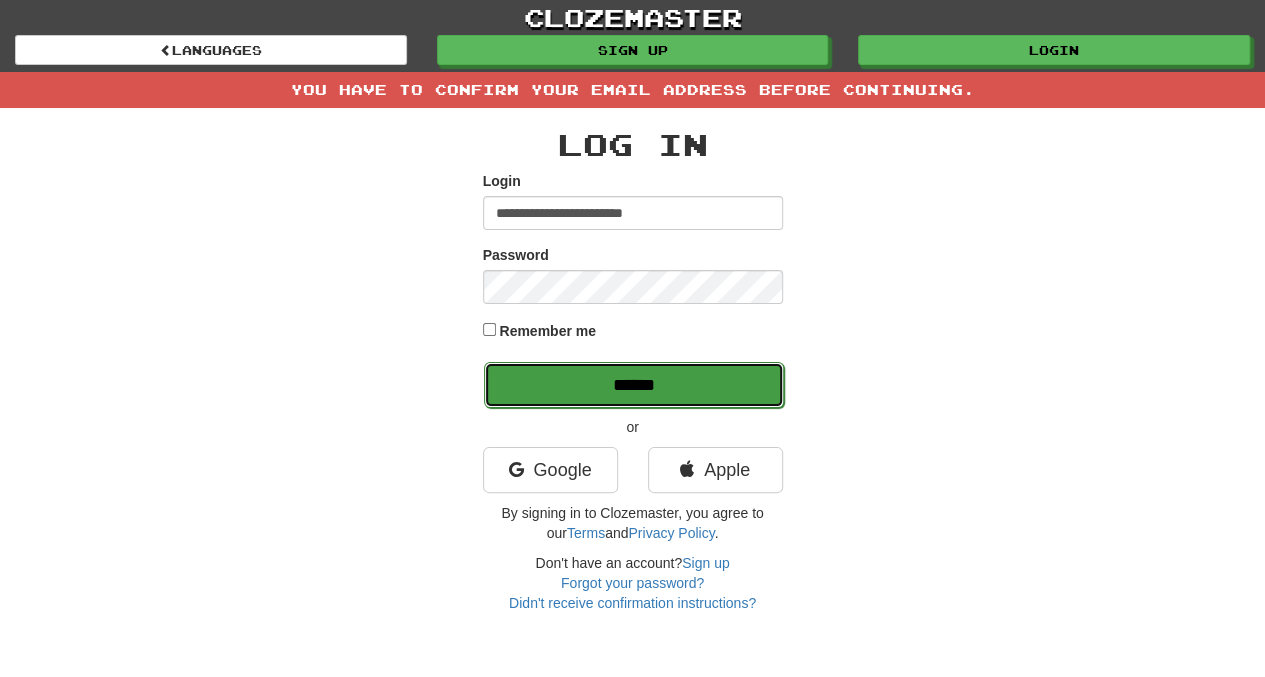 click on "******" at bounding box center (634, 385) 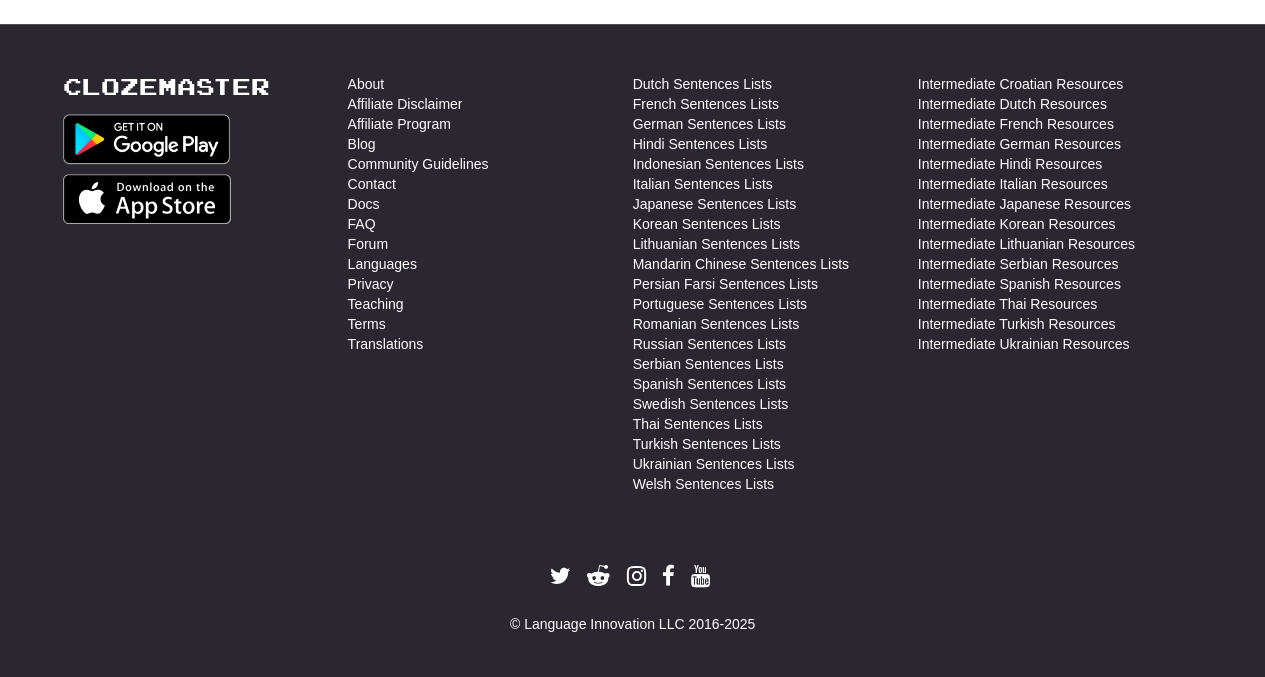 scroll, scrollTop: 710, scrollLeft: 0, axis: vertical 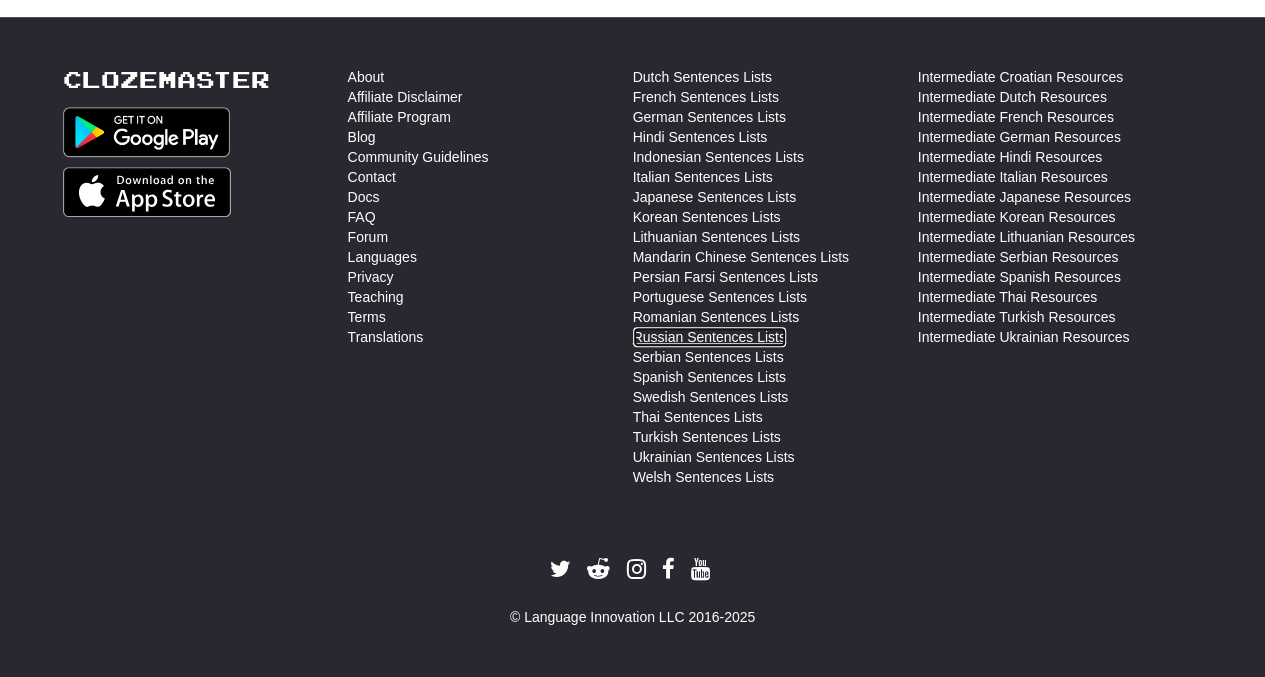 click on "Russian Sentences Lists" at bounding box center (709, 337) 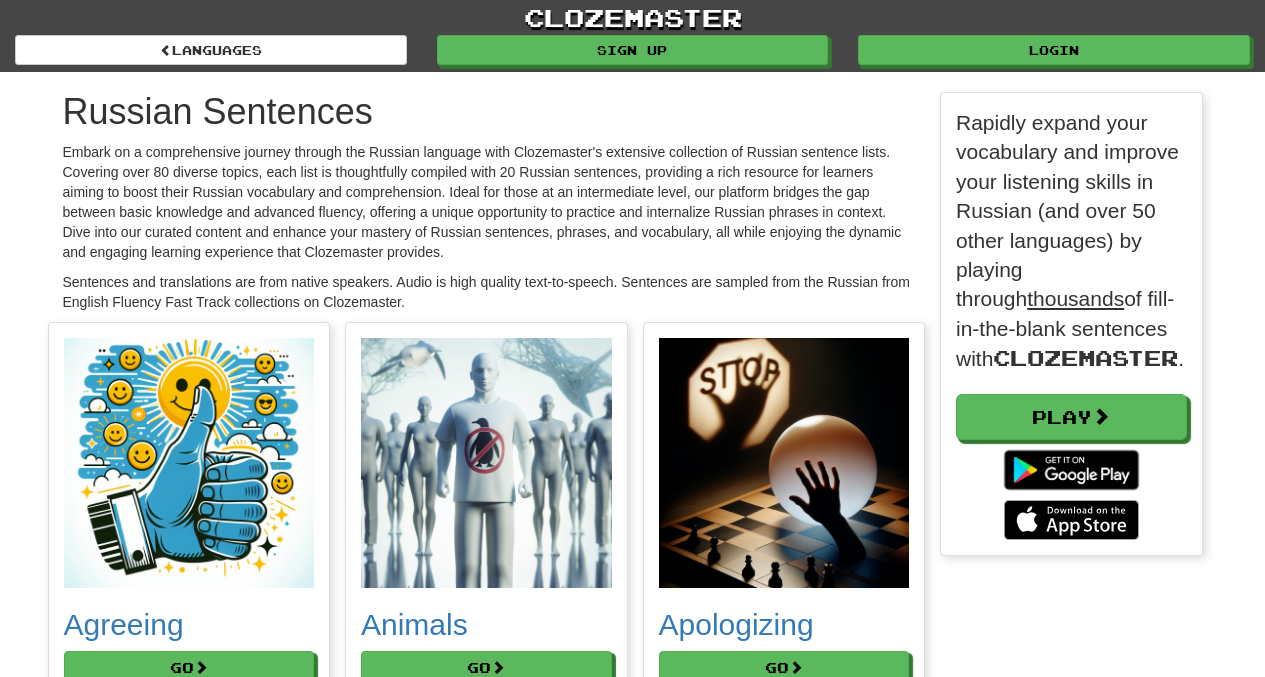 scroll, scrollTop: 0, scrollLeft: 0, axis: both 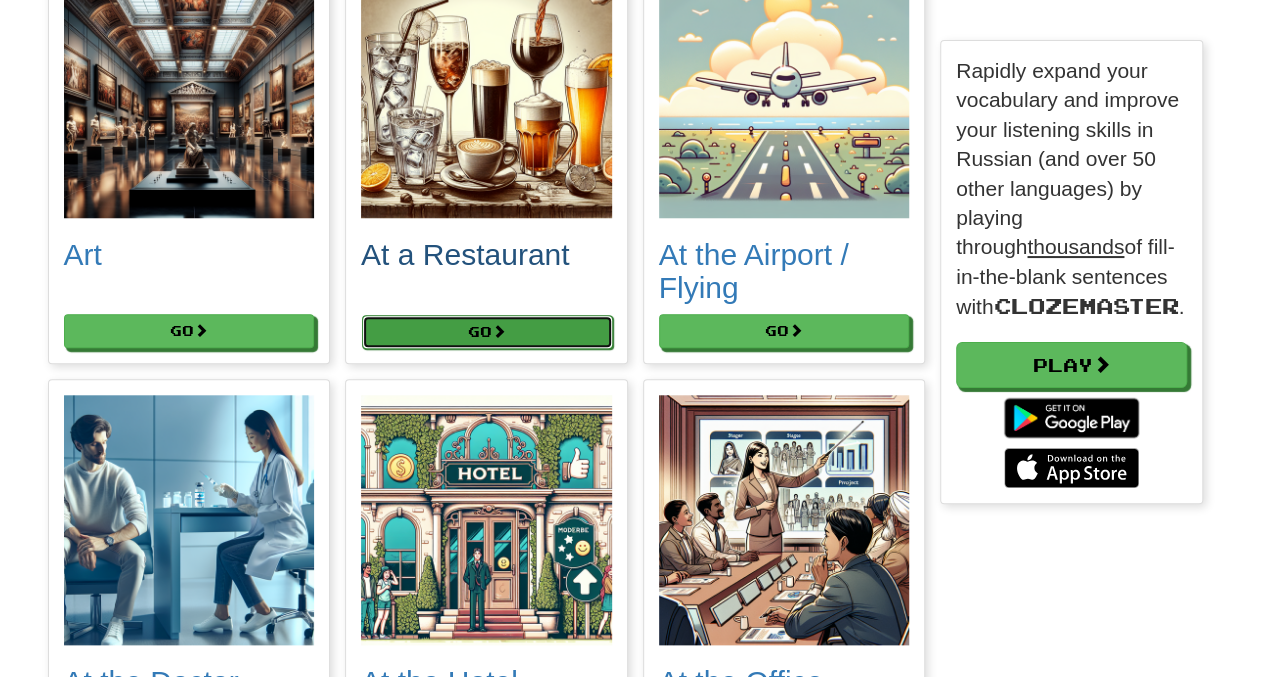 click on "Go" at bounding box center [487, 332] 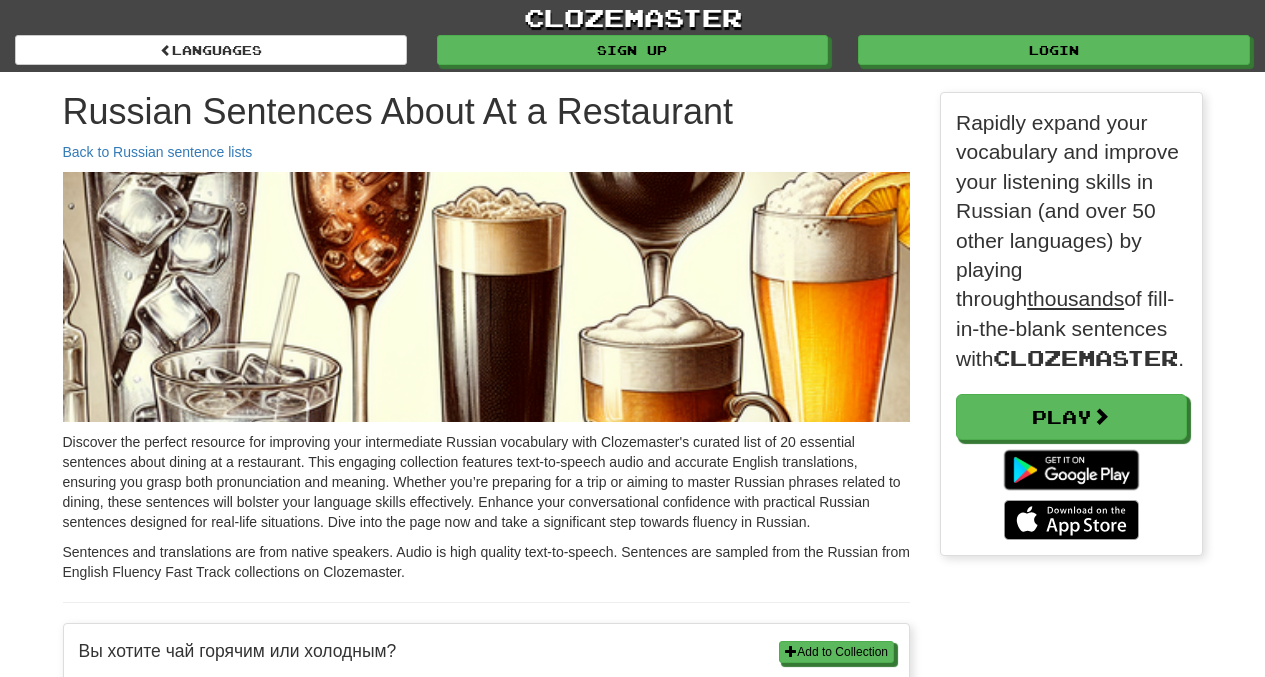 scroll, scrollTop: 0, scrollLeft: 0, axis: both 